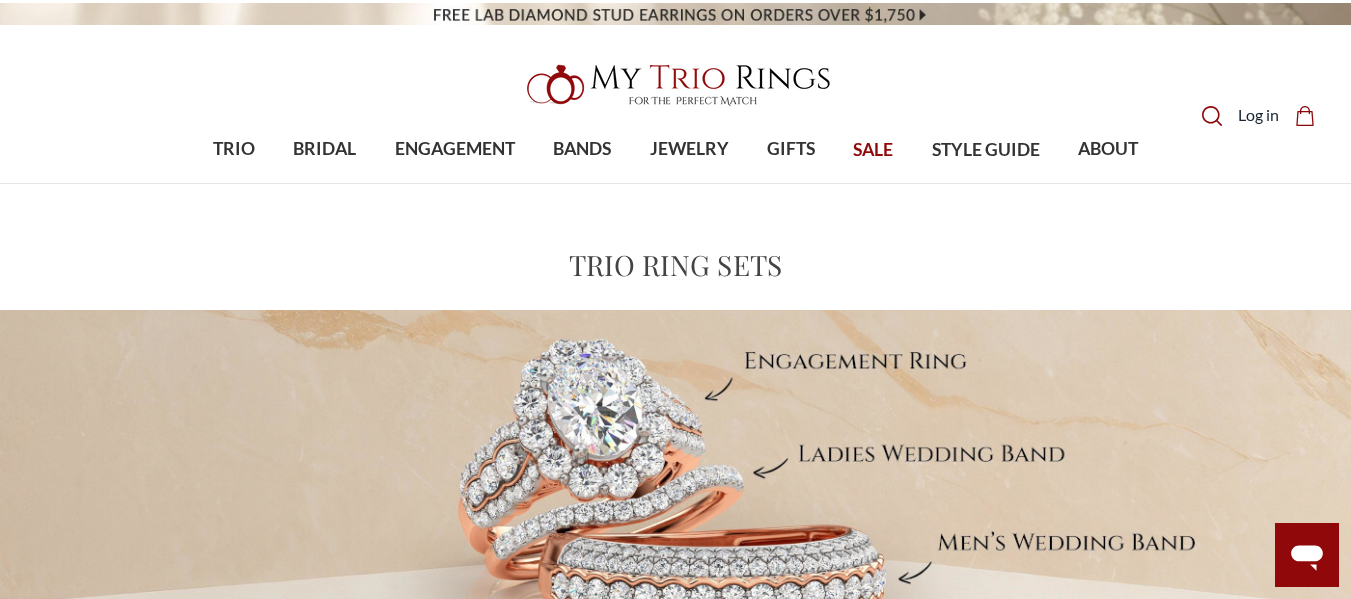 scroll, scrollTop: 0, scrollLeft: 0, axis: both 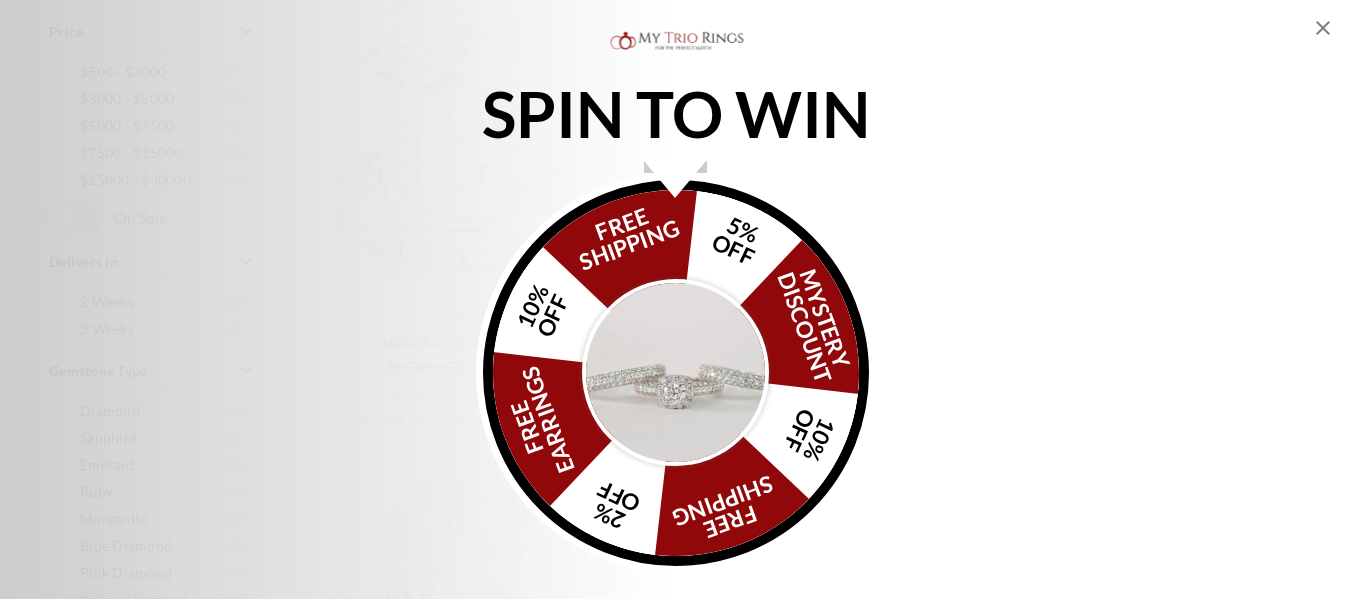 click 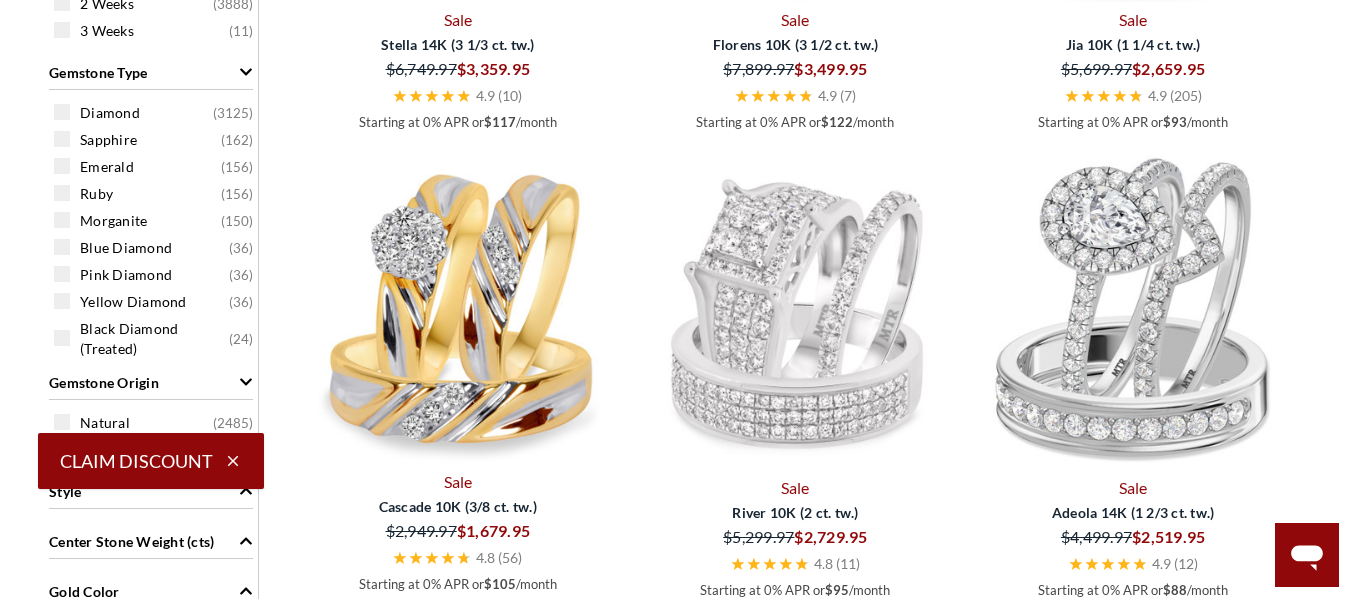 scroll, scrollTop: 1106, scrollLeft: 0, axis: vertical 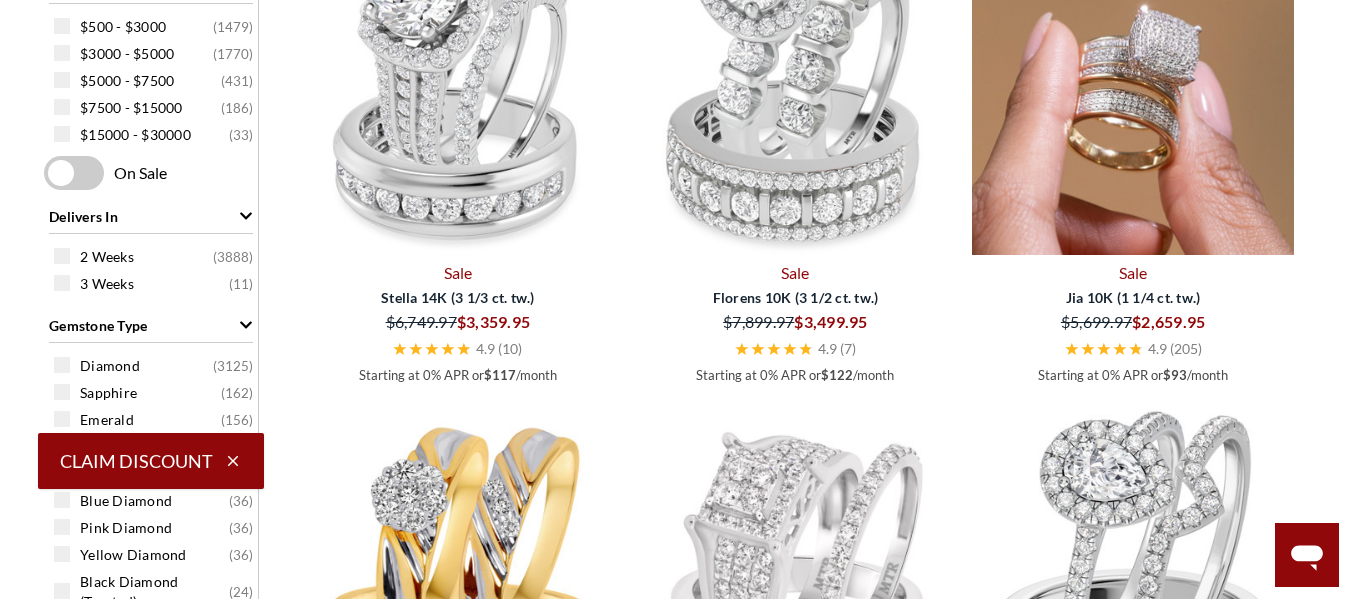 click at bounding box center (1133, 94) 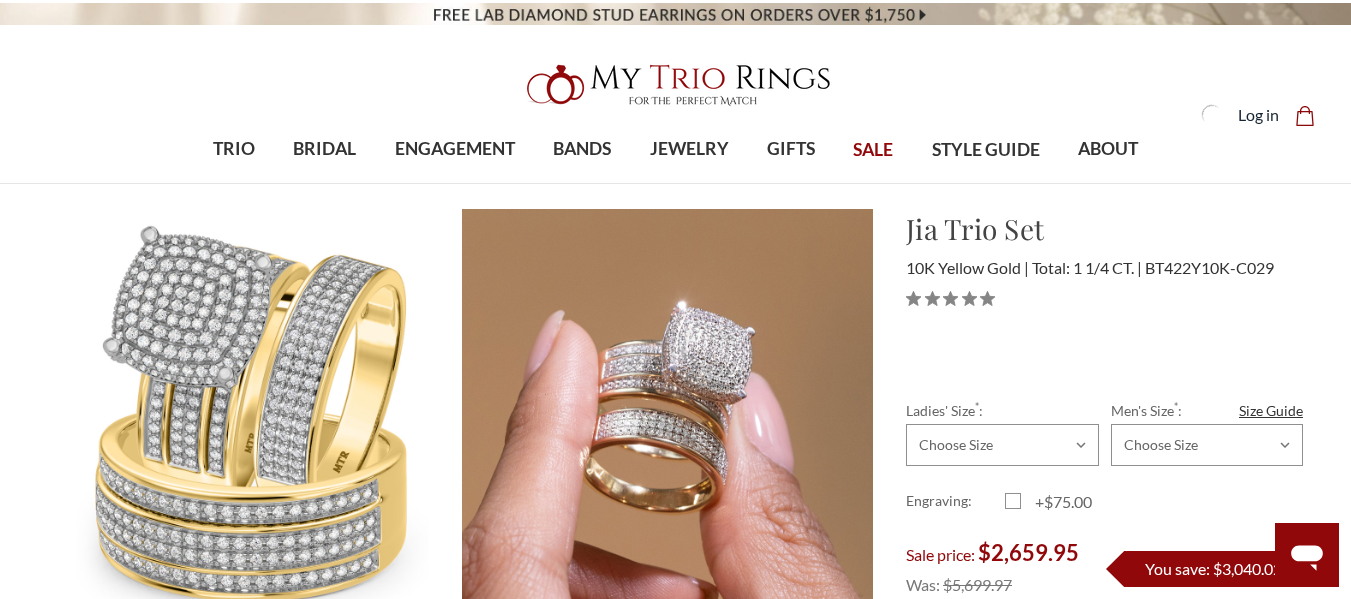 scroll, scrollTop: 0, scrollLeft: 0, axis: both 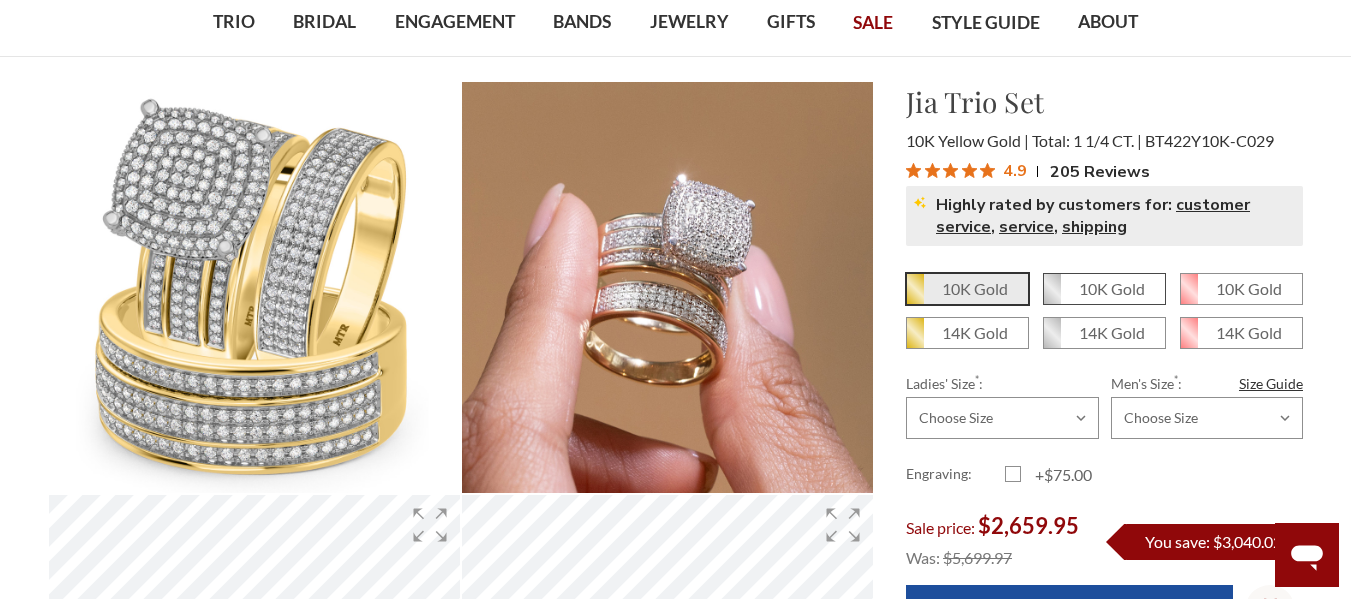 click on "10K  Gold" at bounding box center [1112, 288] 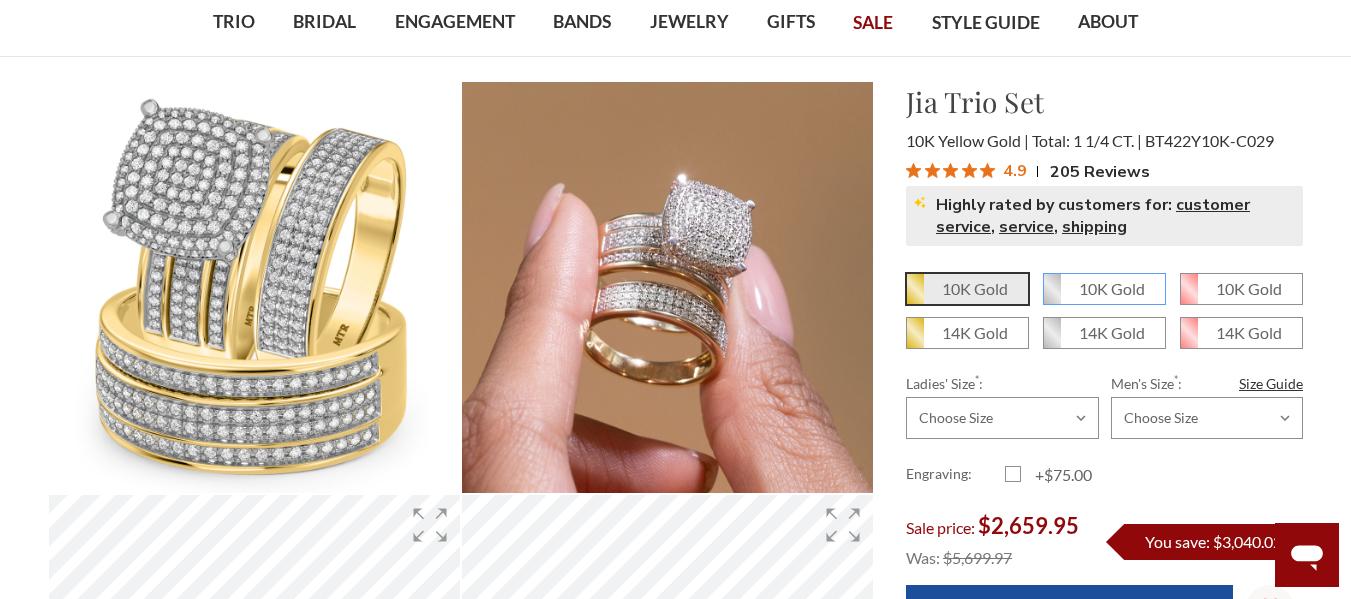 click on "10K  Gold" at bounding box center [1051, 296] 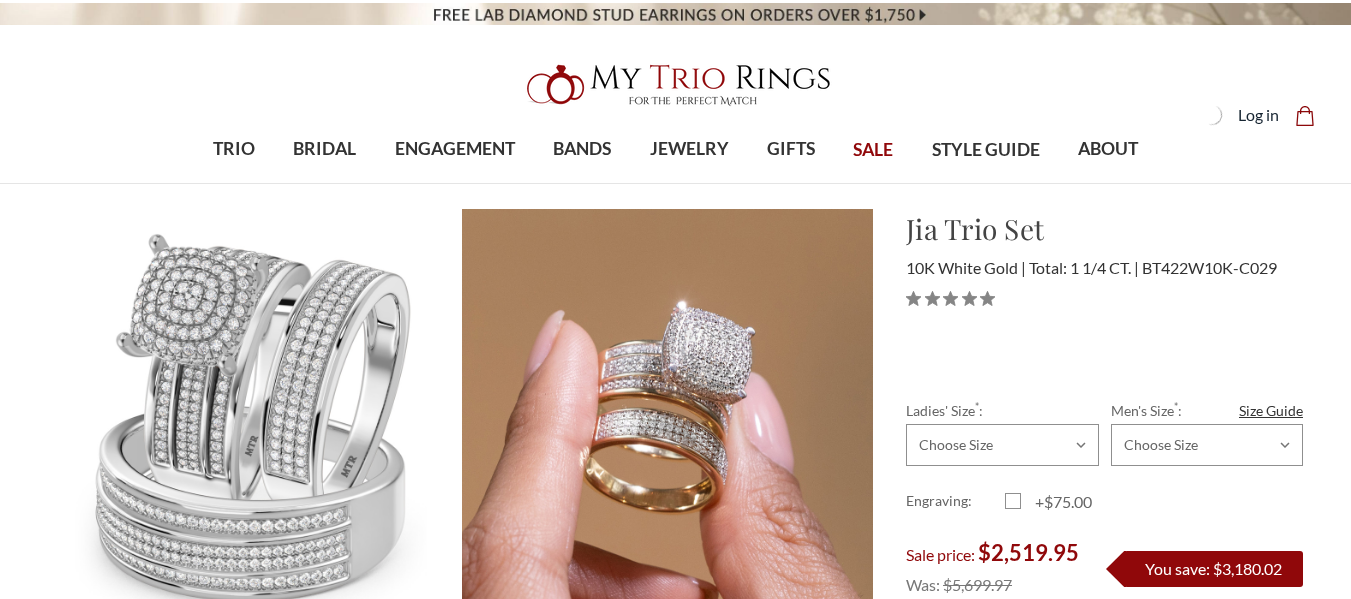 scroll, scrollTop: 0, scrollLeft: 0, axis: both 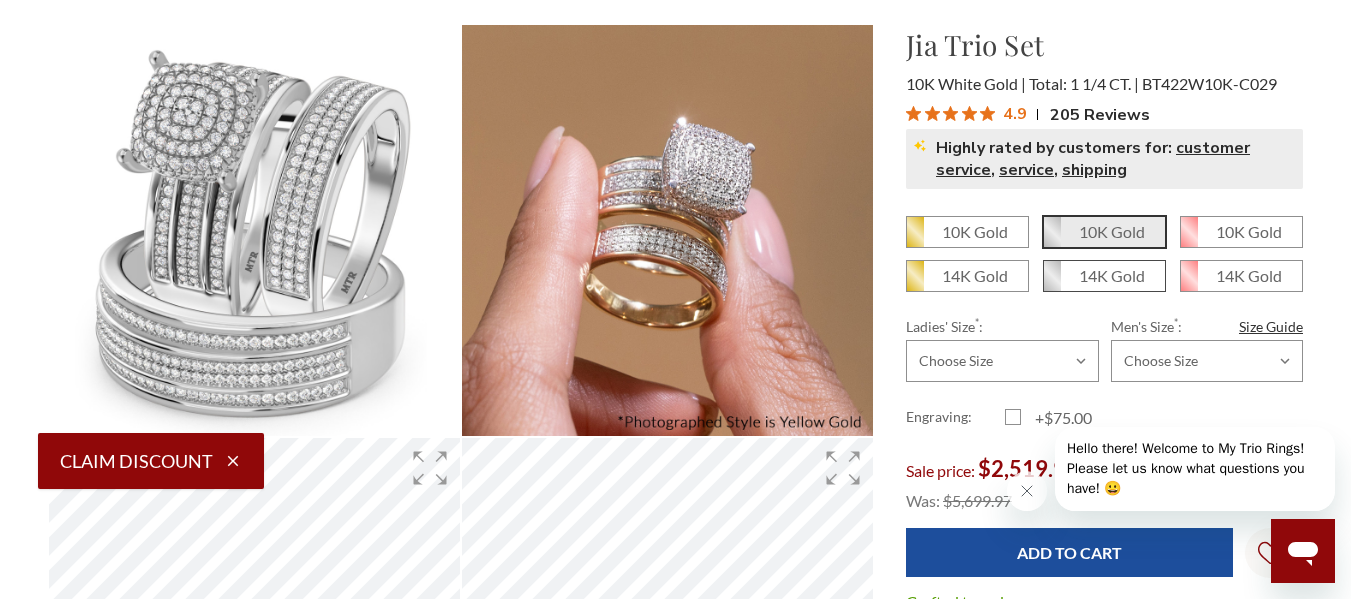 click on "14K  Gold" at bounding box center [1104, 276] 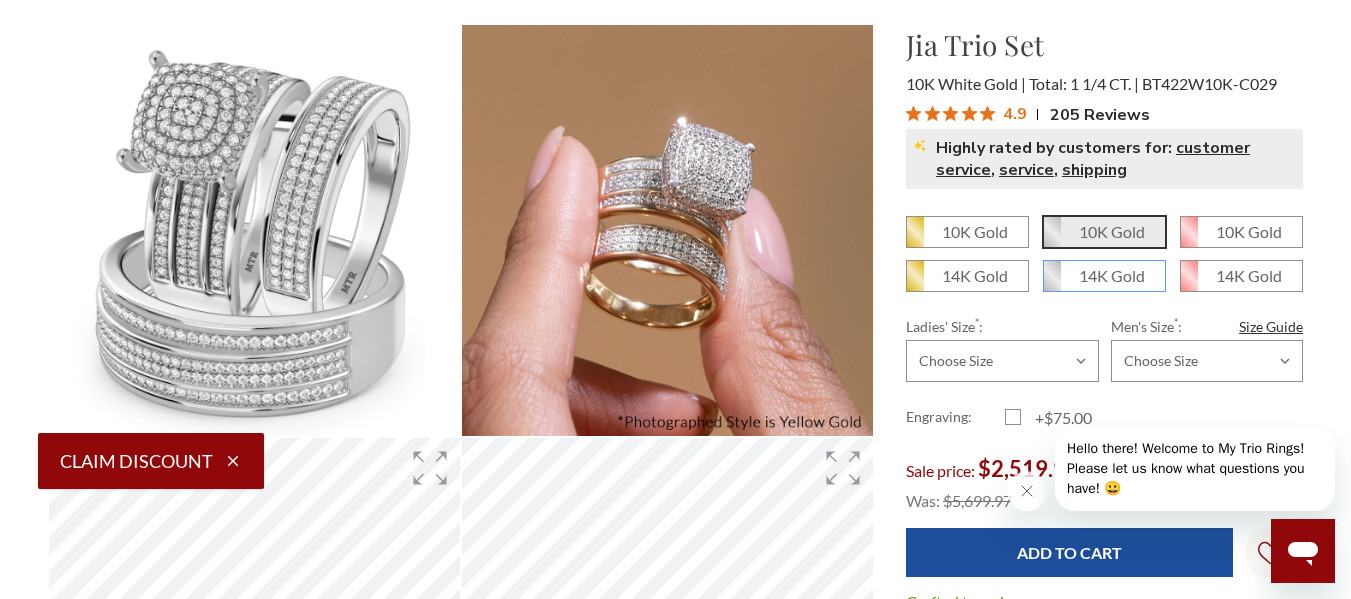 click on "14K  Gold" at bounding box center [1051, 283] 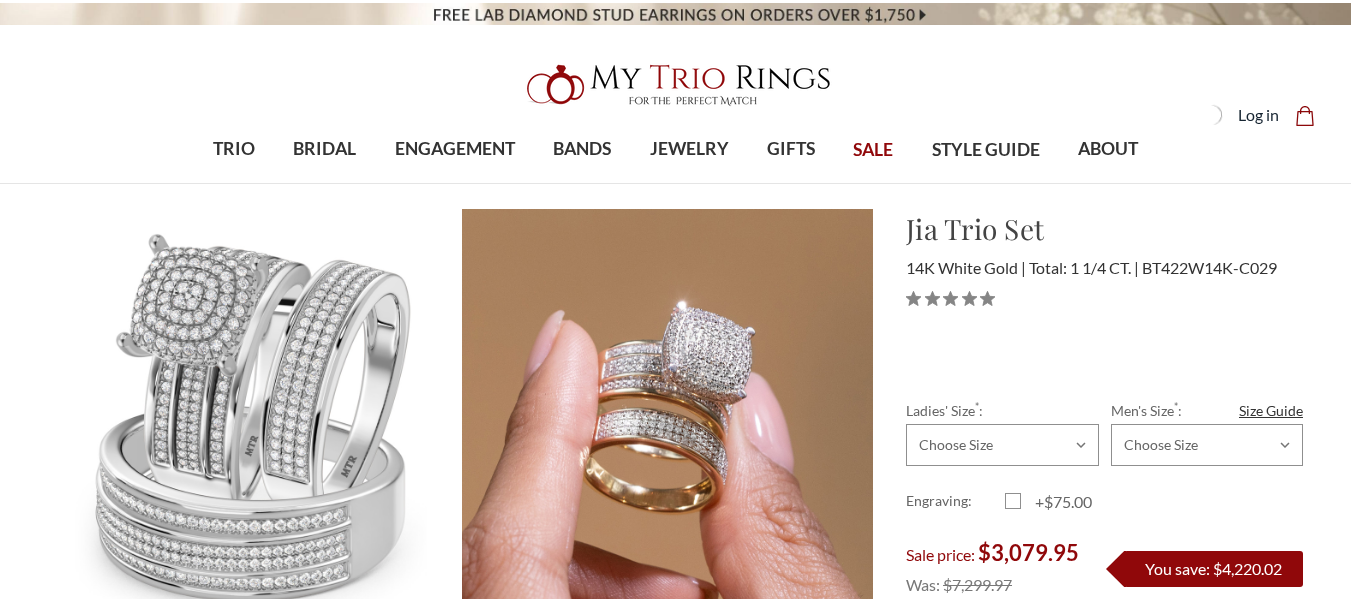 scroll, scrollTop: 0, scrollLeft: 0, axis: both 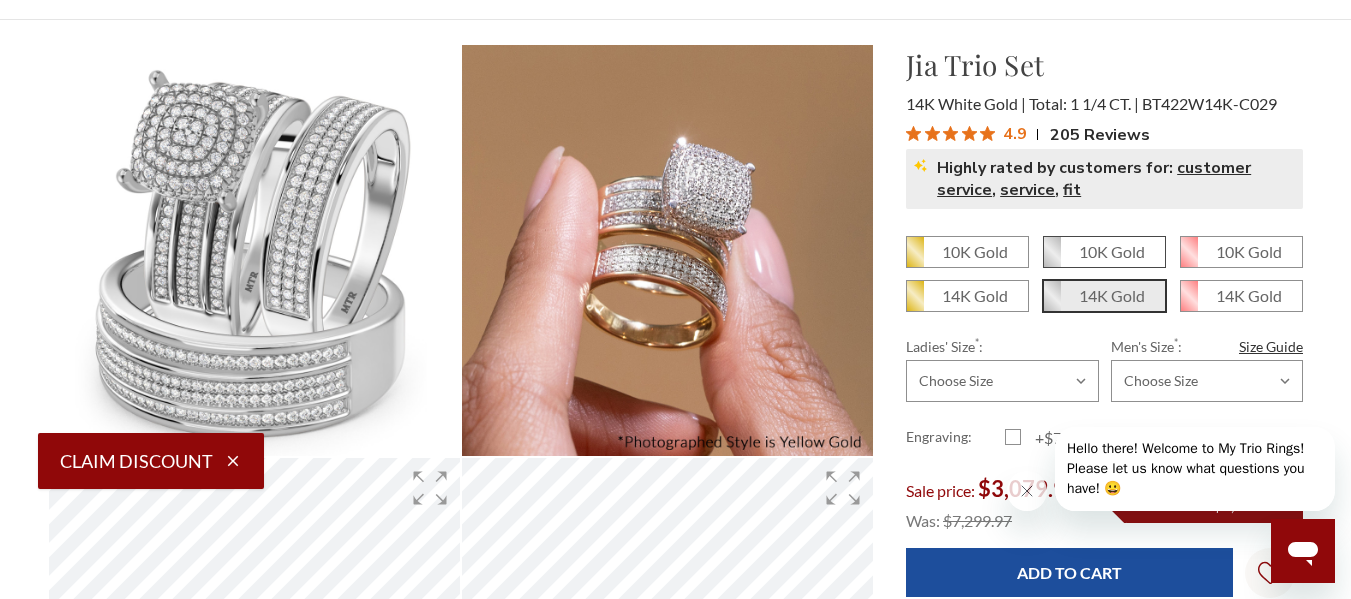 click on "10K  Gold" at bounding box center (1112, 251) 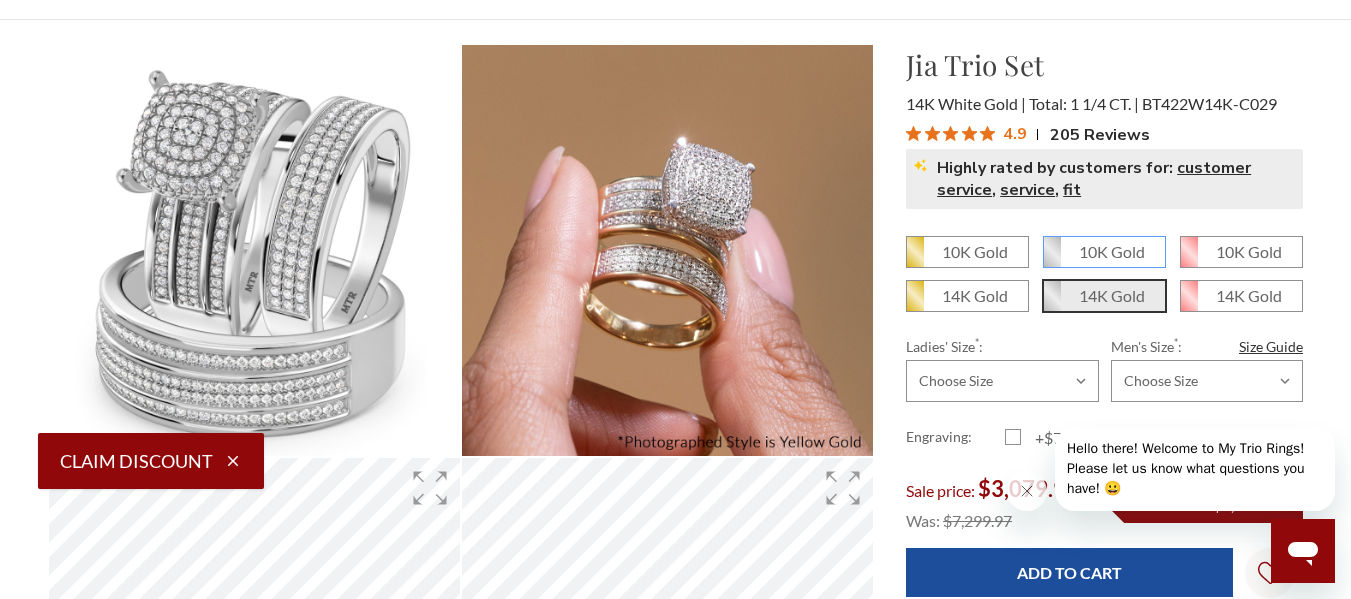 click on "10K  Gold" at bounding box center [1051, 259] 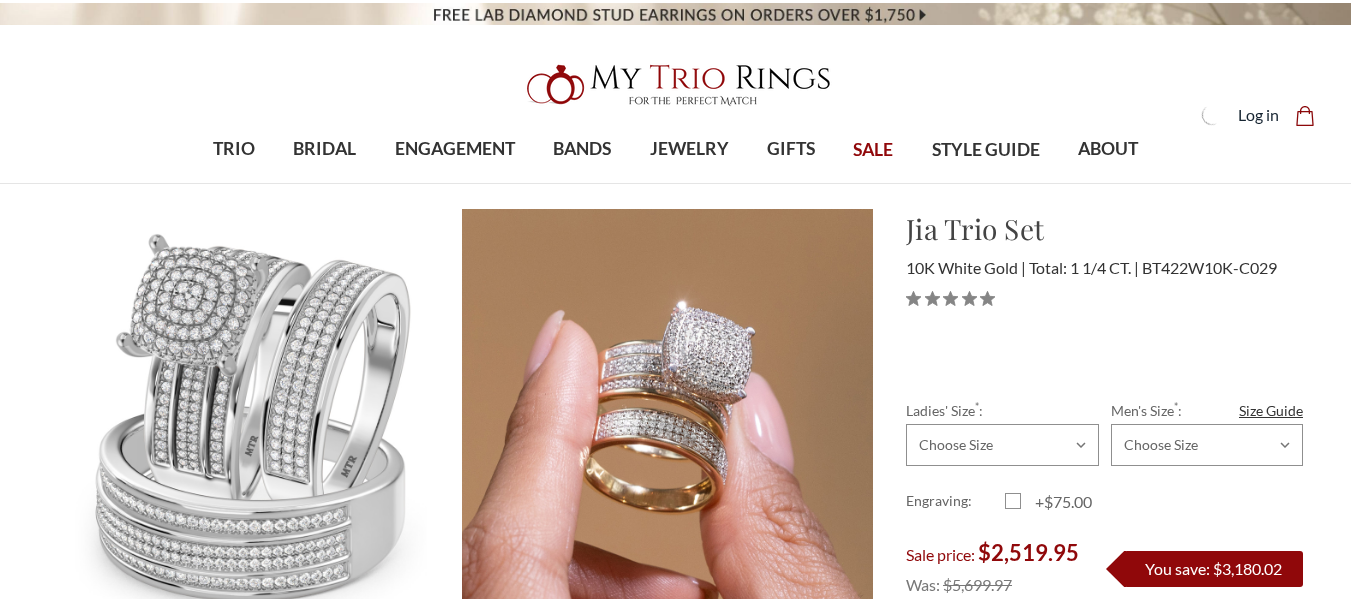 scroll, scrollTop: 0, scrollLeft: 0, axis: both 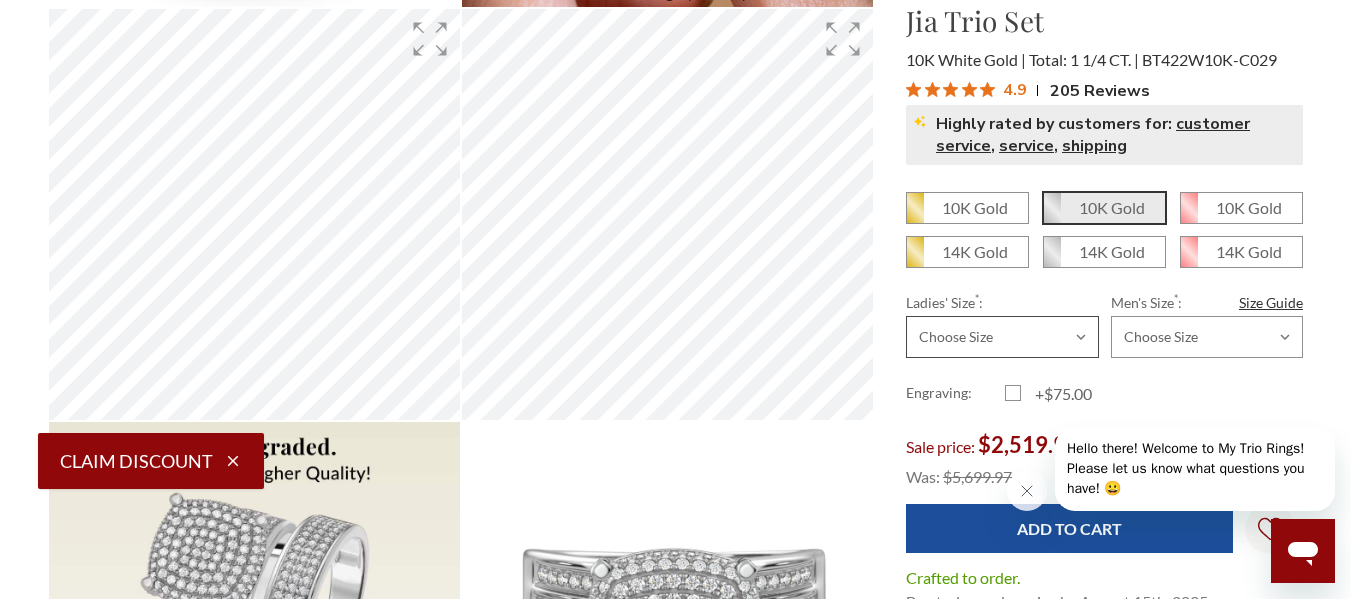 click on "Choose Size
3.00
3.25
3.50
3.75
4.00
4.25
4.50
4.75
5.00
5.25
5.50
5.75
6.00
6.25
6.50
6.75
7.00
7.25
7.50
7.75
8.00
8.25
8.50
8.75
9.00
9.25
9.50
9.75
10.00
10.25
10.50
10.75
11.00
11.25
11.50
11.75
12.00
12.25
12.50
12.75
13.00" at bounding box center [1002, 337] 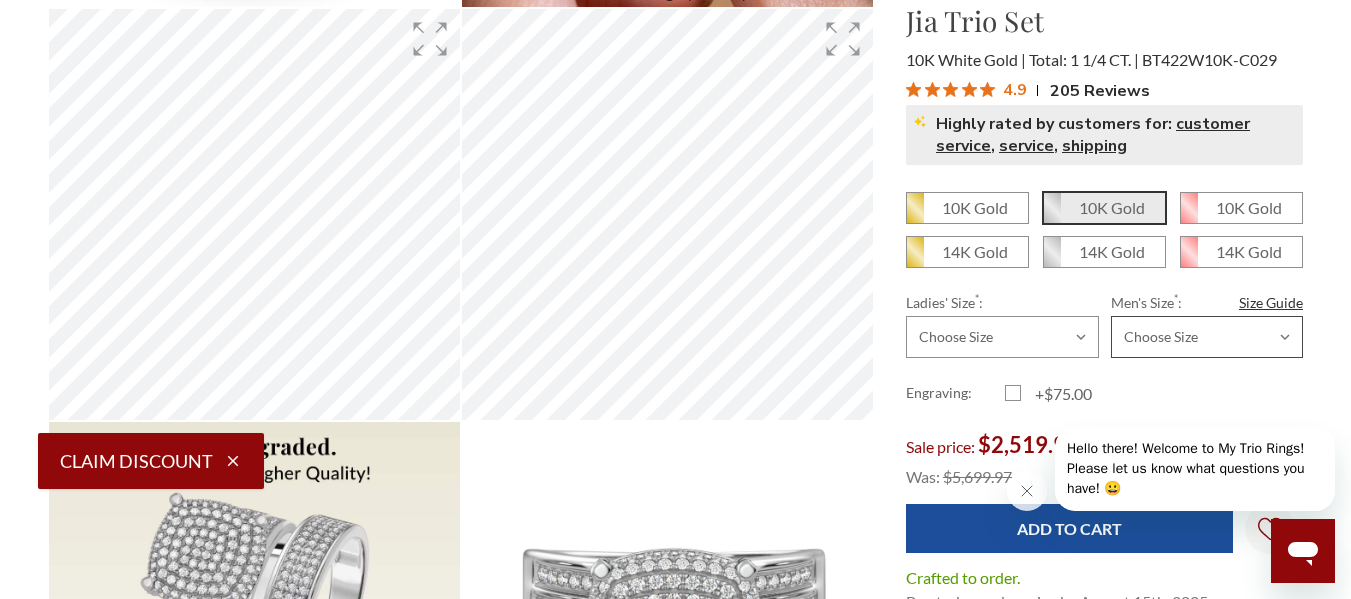 click on "Choose Size
6.00
6.25
6.50
6.75
7.00
7.25
7.50
7.75
8.00
8.25
8.50
8.75
9.00
9.25
9.50
9.75
10.00
10.25
10.50
10.75
11.00
11.25
11.50
11.75
12.00
12.25
12.50
12.75
13.00
13.25
13.50
13.75
14.00
14.25
14.50
14.75
15.00
15.25
15.50
15.75
16.00" at bounding box center [1207, 337] 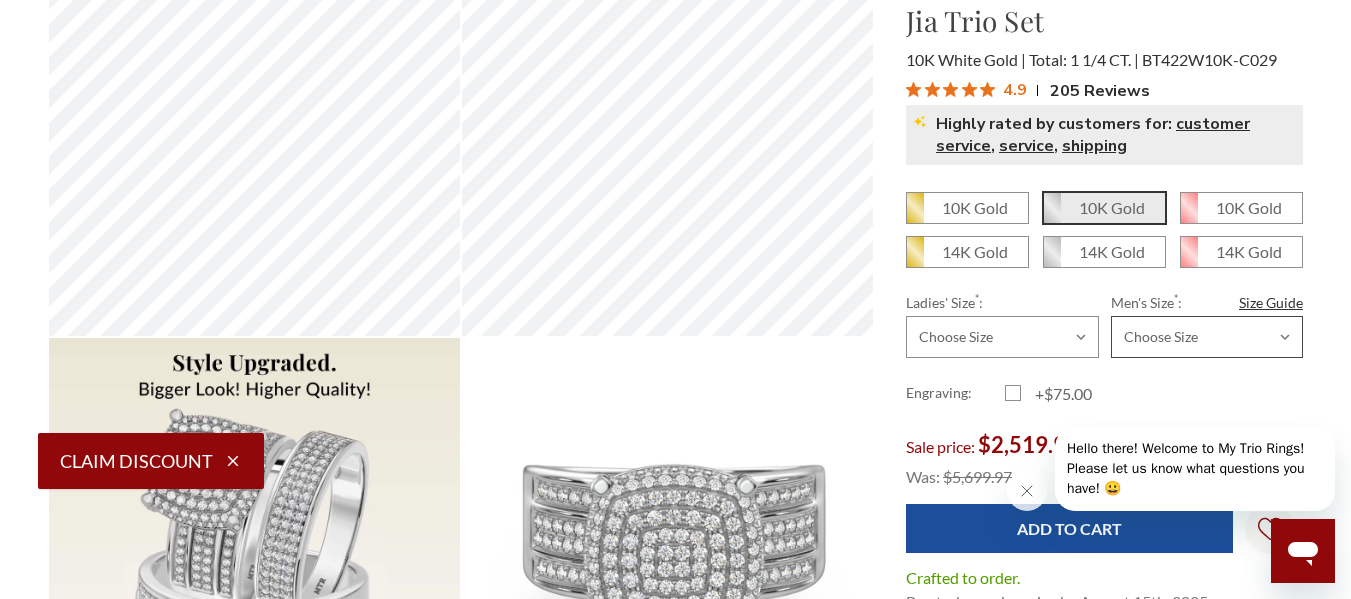 scroll, scrollTop: 739, scrollLeft: 0, axis: vertical 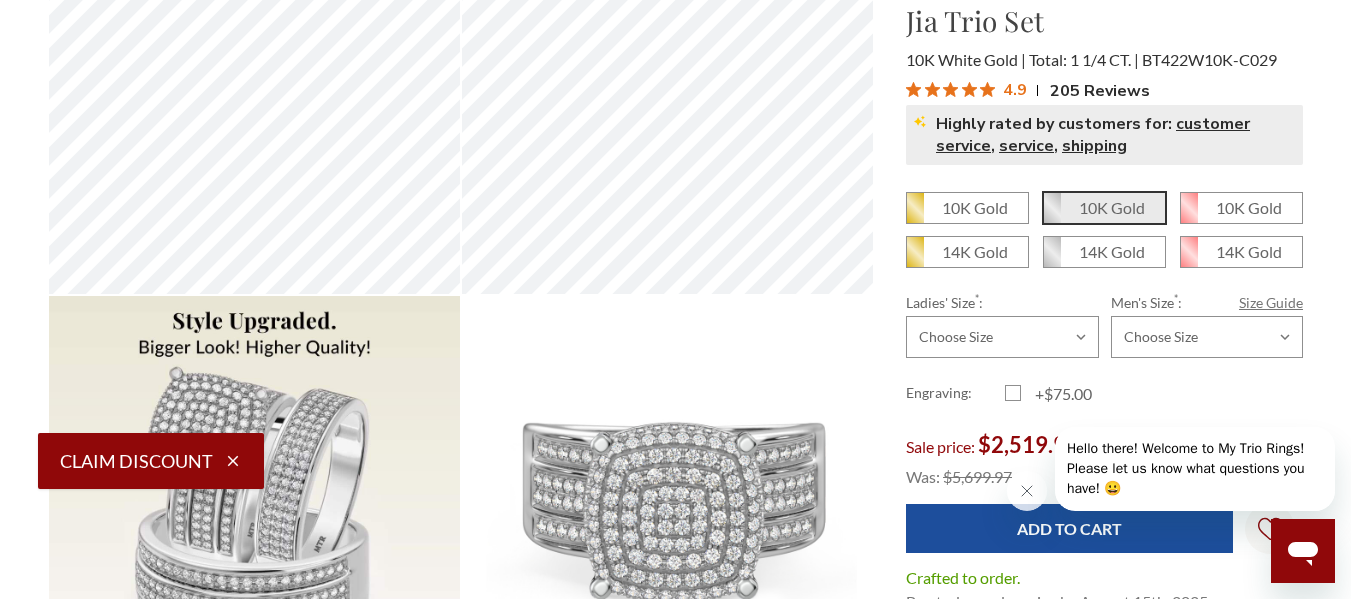 click on "Size Guide" at bounding box center (1271, 302) 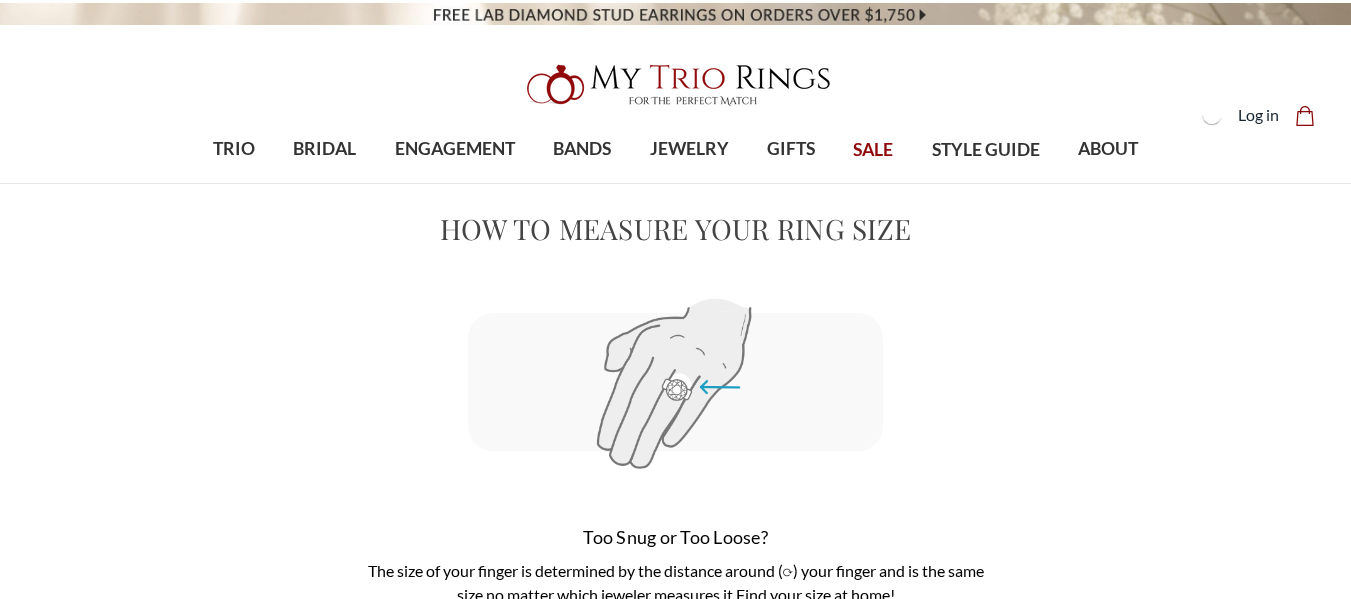 scroll, scrollTop: 0, scrollLeft: 0, axis: both 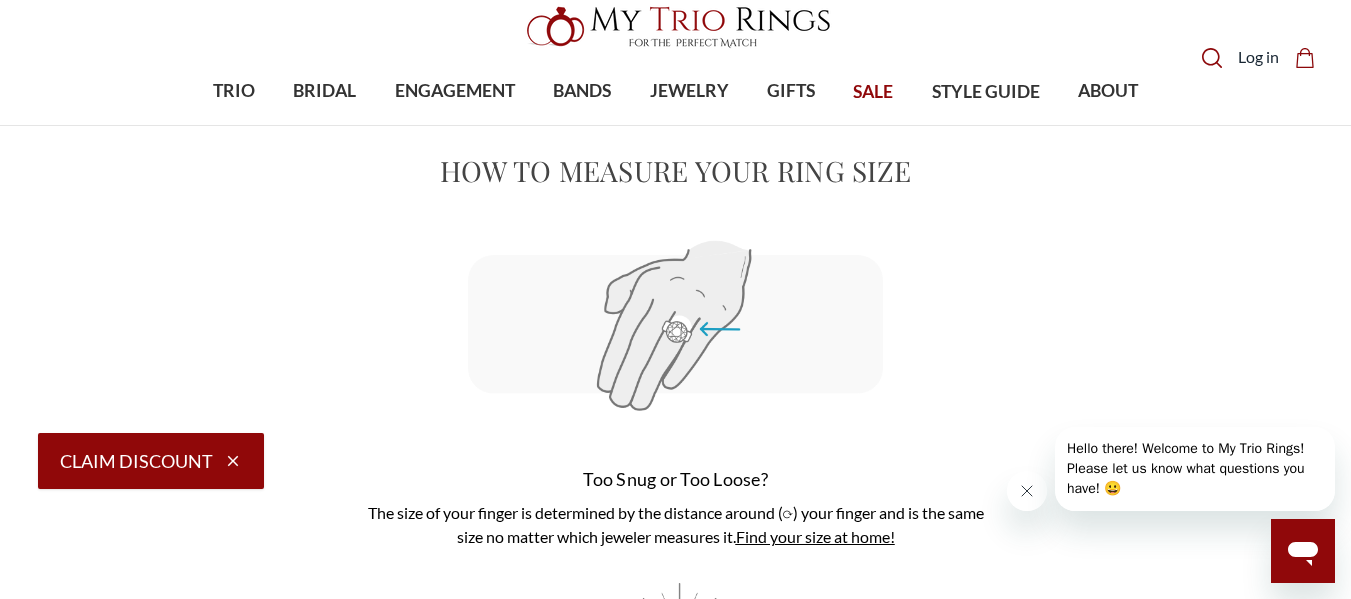 click 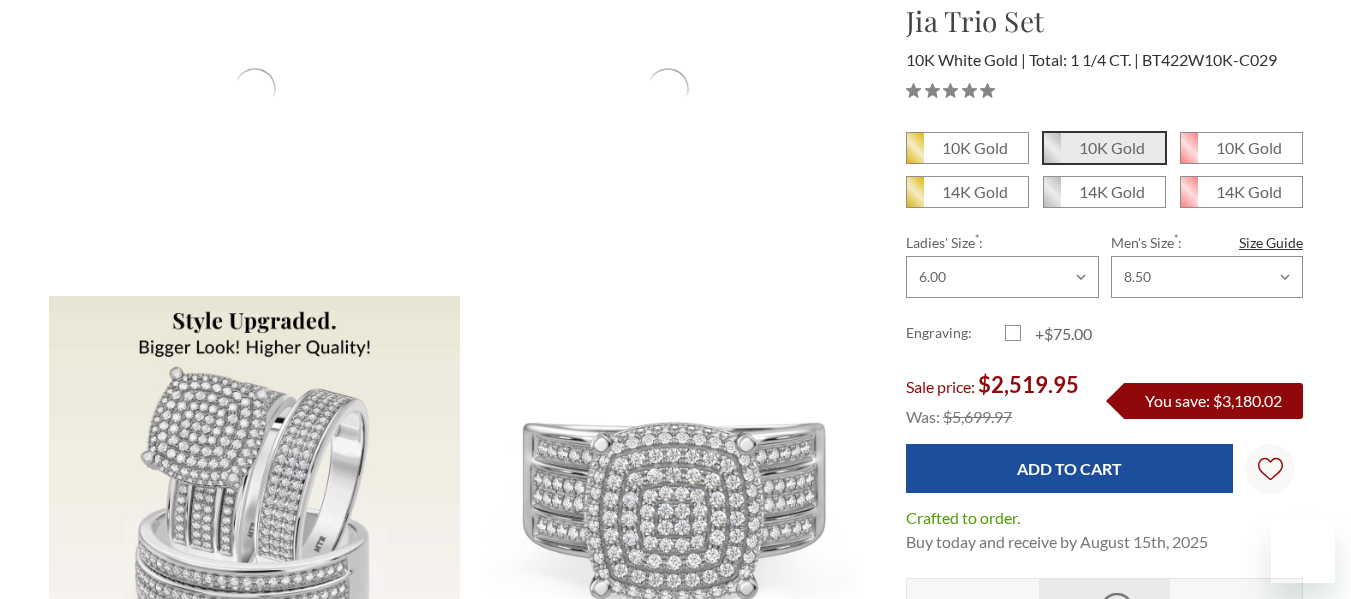 scroll, scrollTop: 739, scrollLeft: 0, axis: vertical 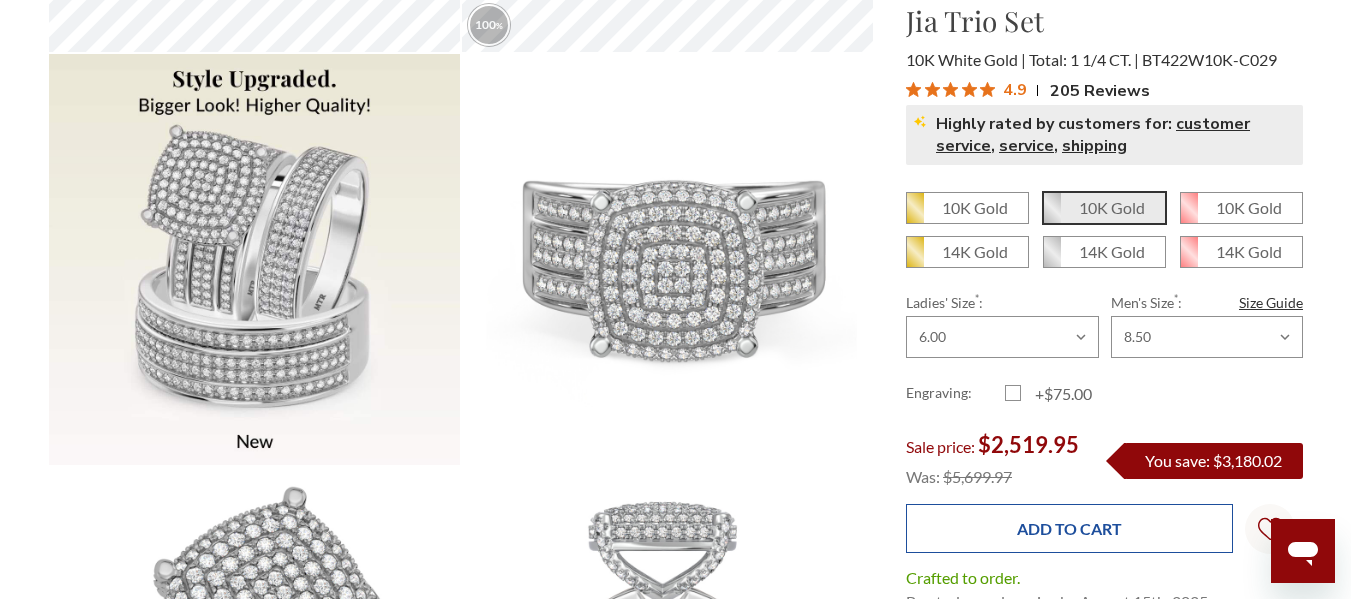 click on "Add to Cart" at bounding box center (1069, 528) 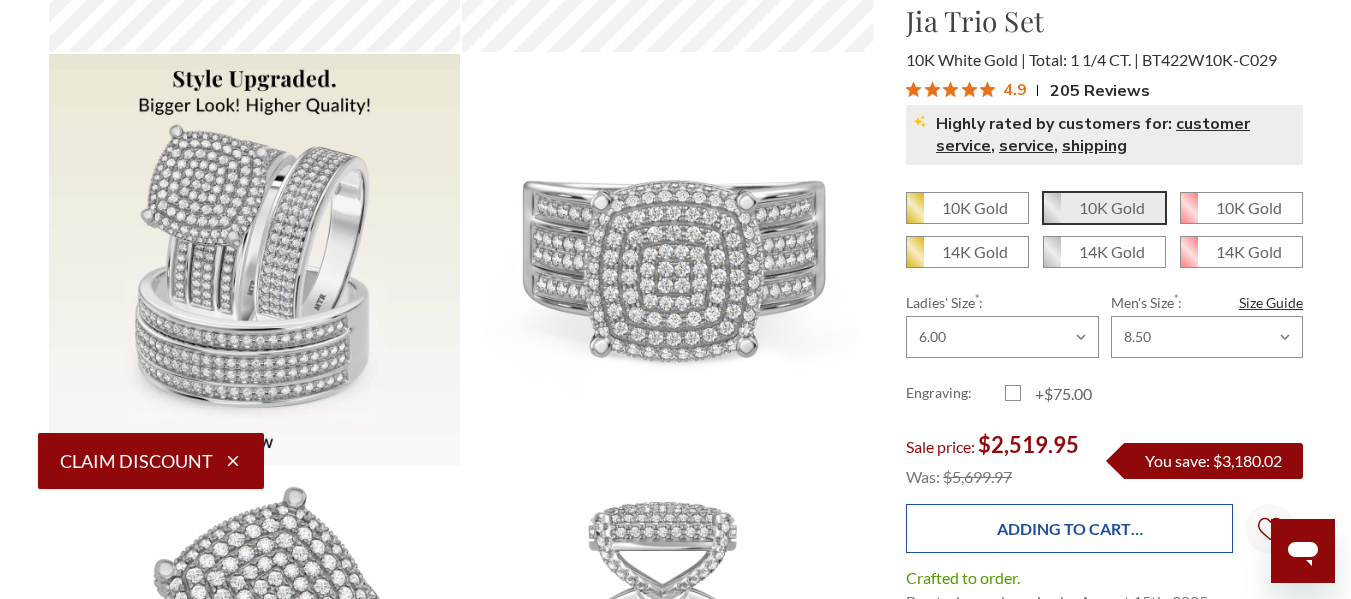 type on "Add to Cart" 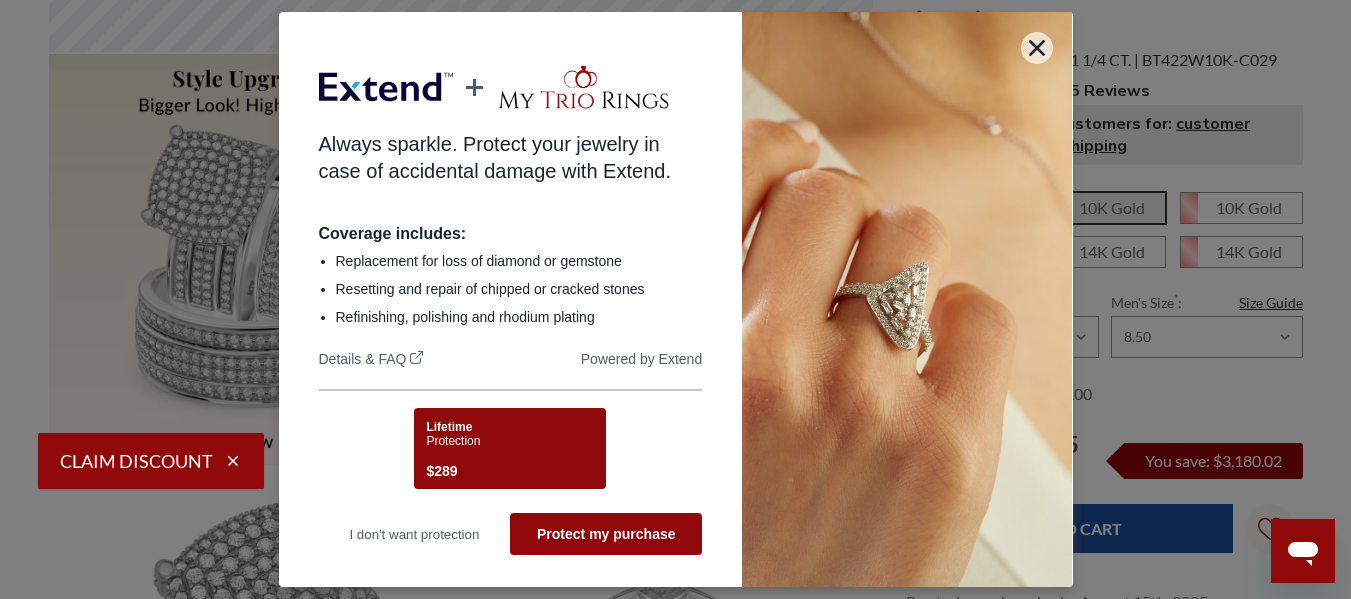 scroll, scrollTop: 0, scrollLeft: 0, axis: both 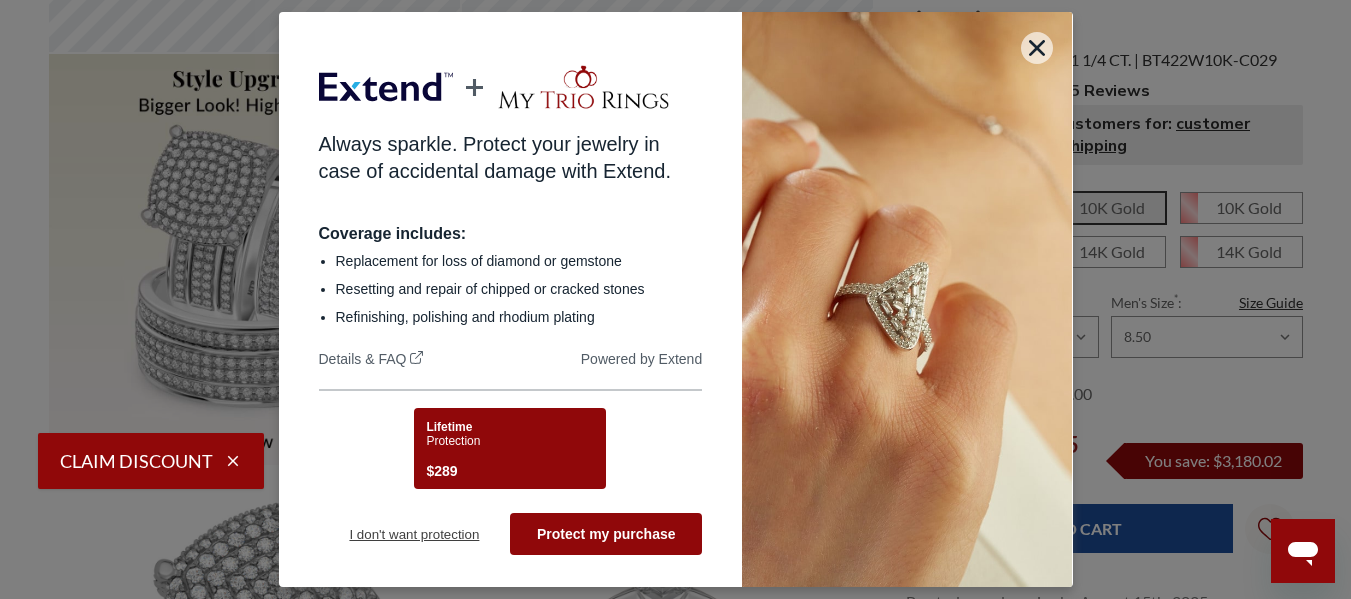 click on "I don't want protection" at bounding box center [415, 534] 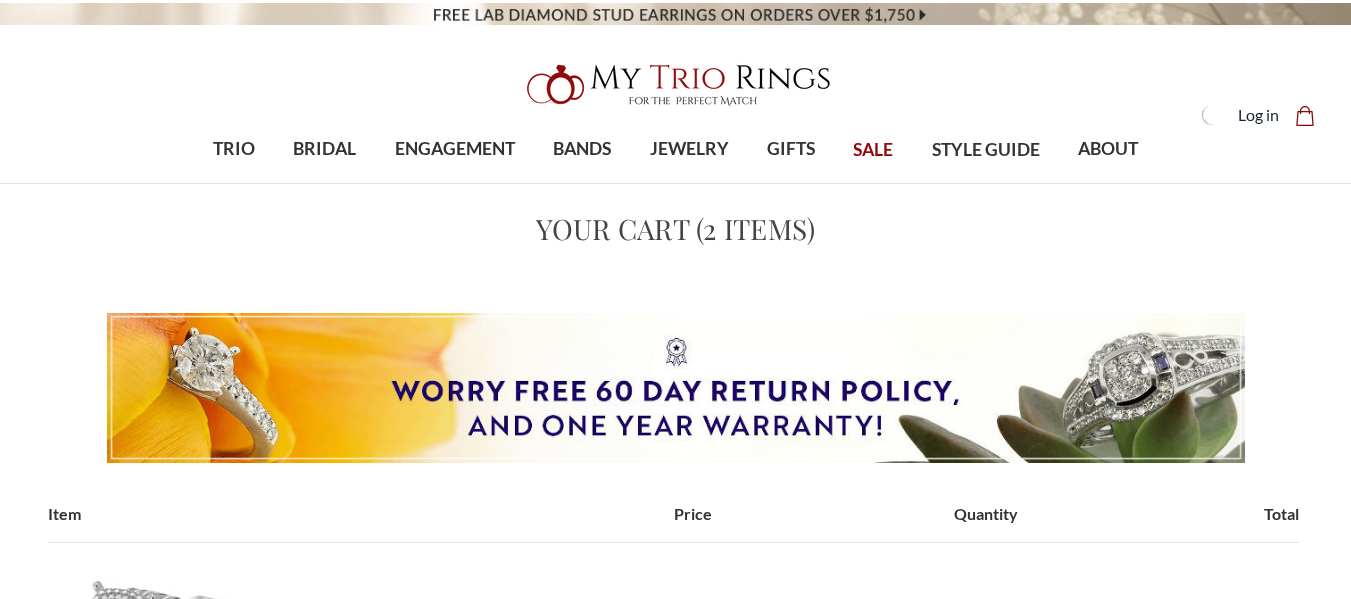 scroll, scrollTop: 0, scrollLeft: 0, axis: both 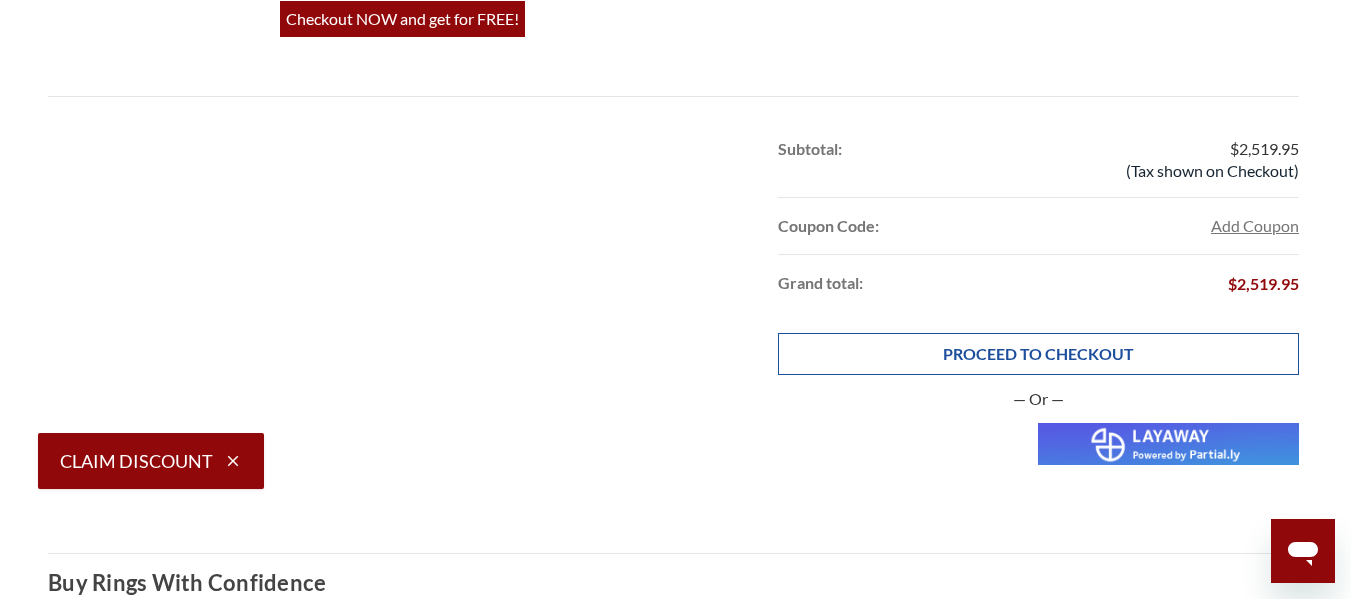 click on "PROCEED TO CHECKOUT" at bounding box center [1038, 354] 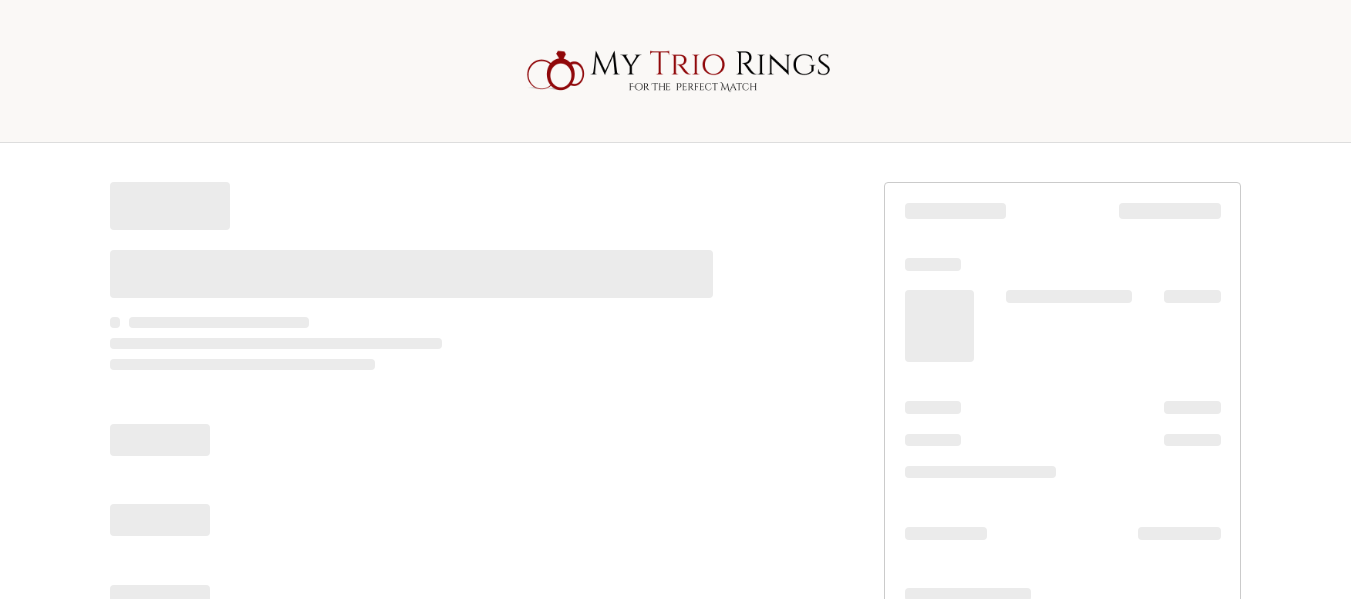 scroll, scrollTop: 0, scrollLeft: 0, axis: both 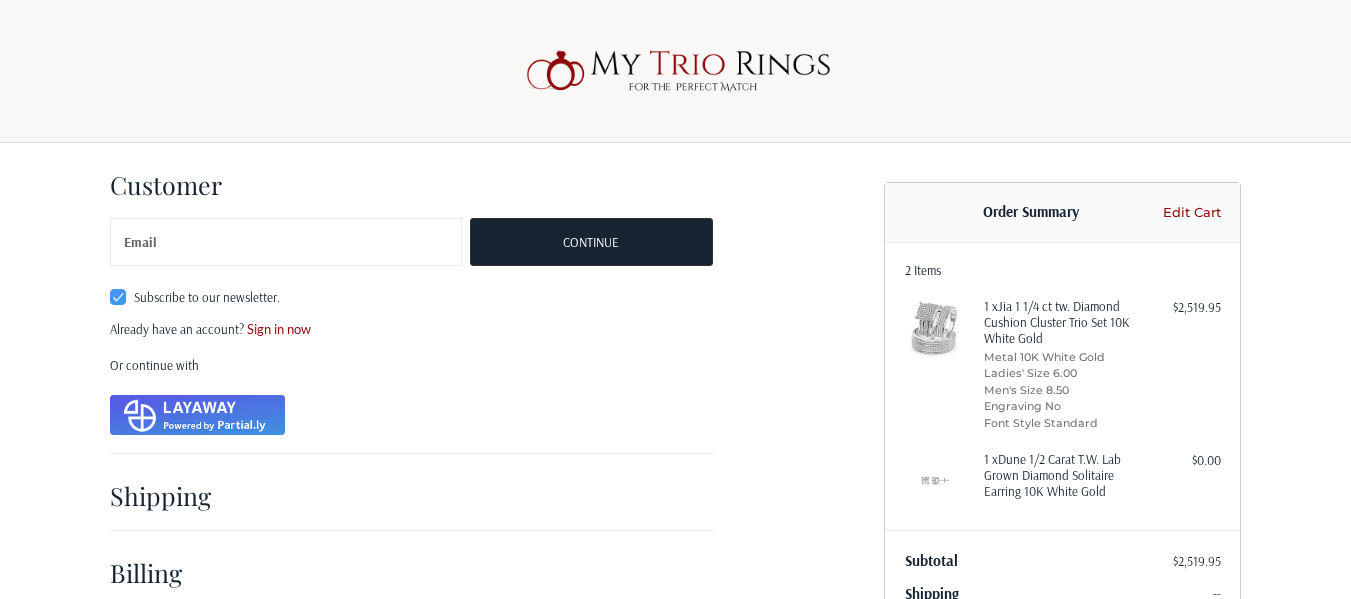 click at bounding box center [197, 415] 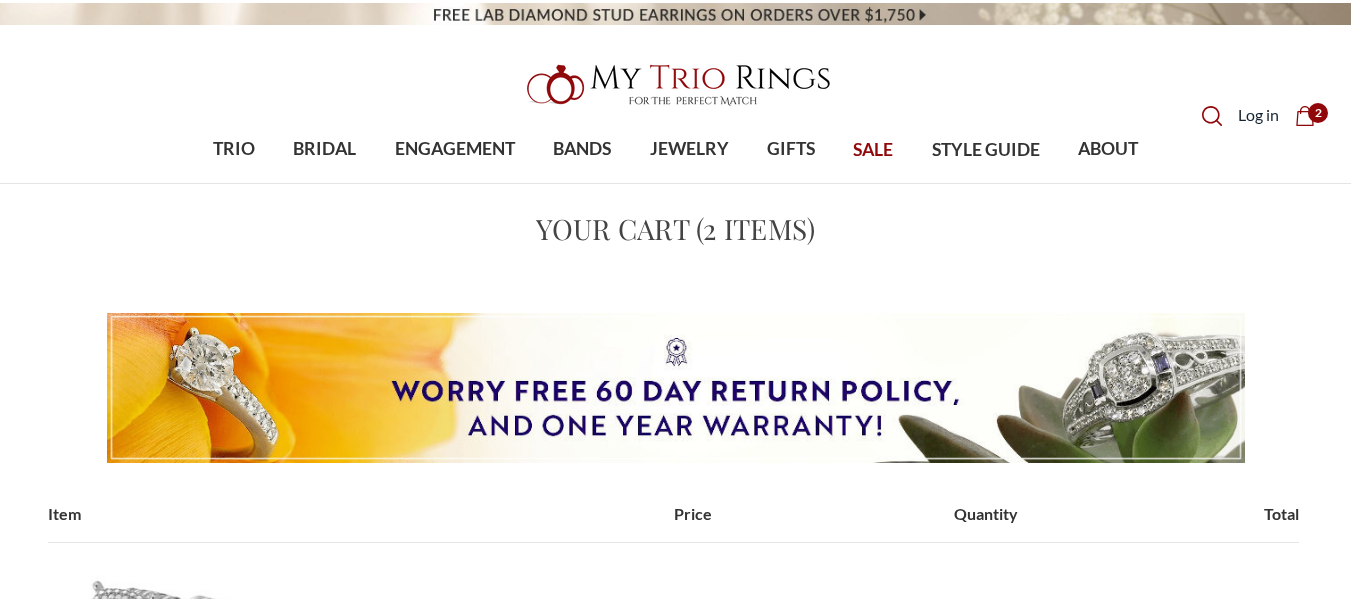 scroll, scrollTop: 0, scrollLeft: 0, axis: both 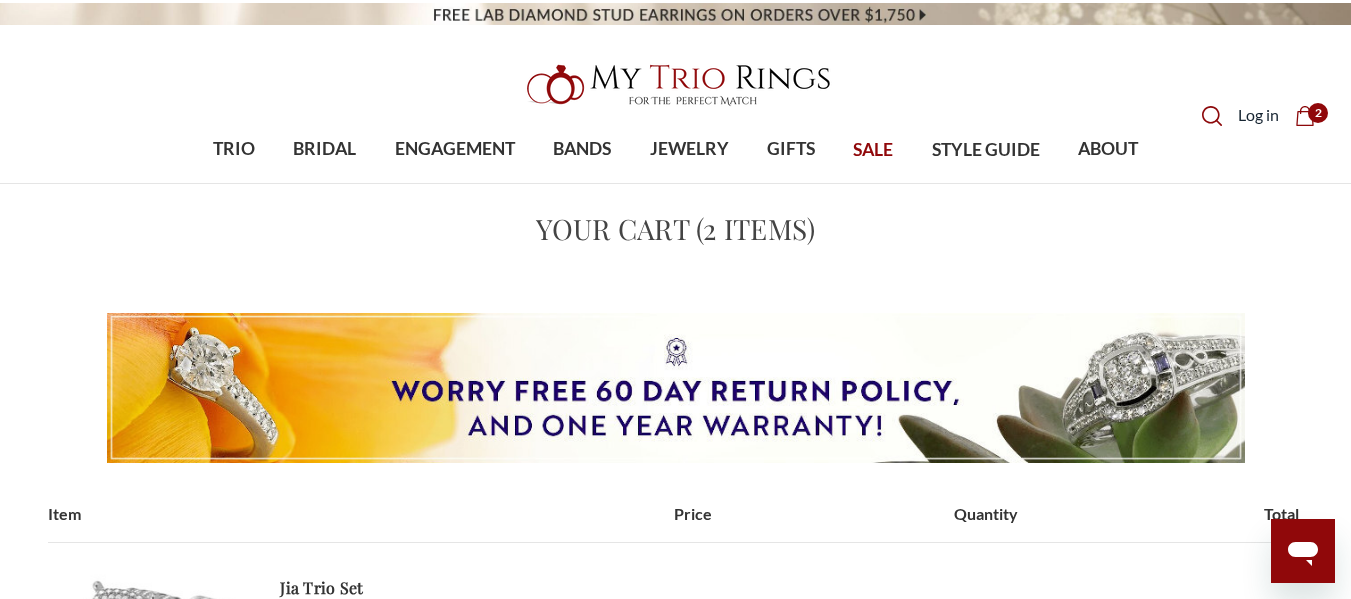 click on "SALE" at bounding box center (873, 150) 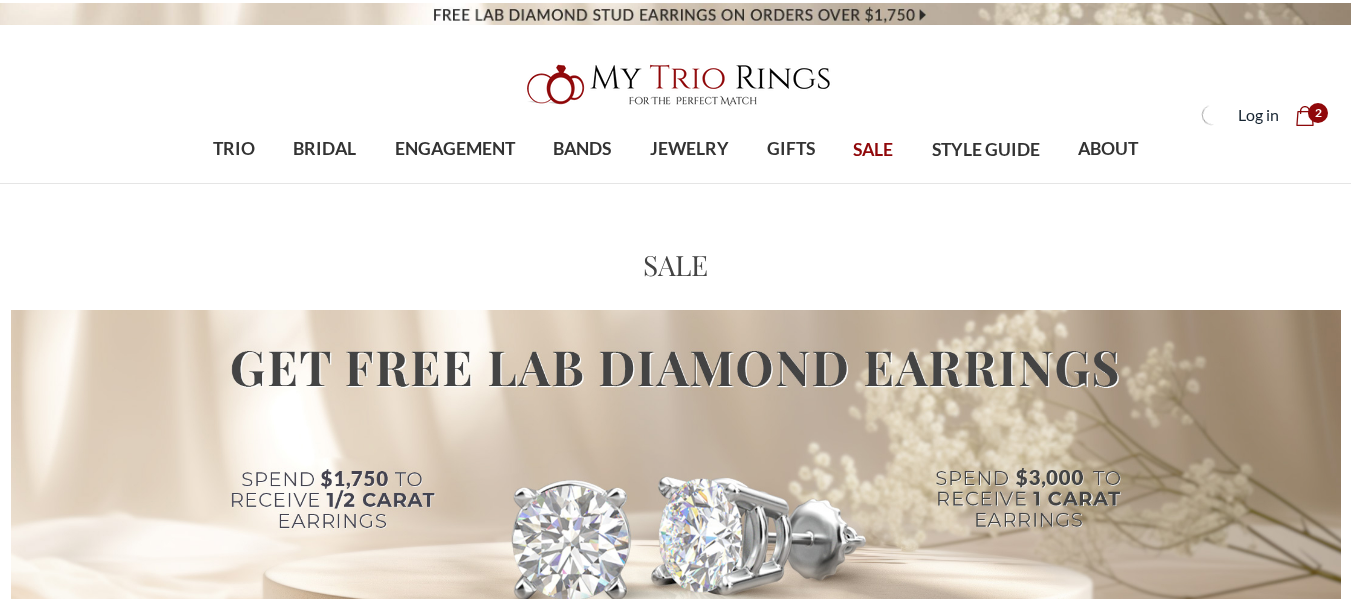 scroll, scrollTop: 0, scrollLeft: 0, axis: both 